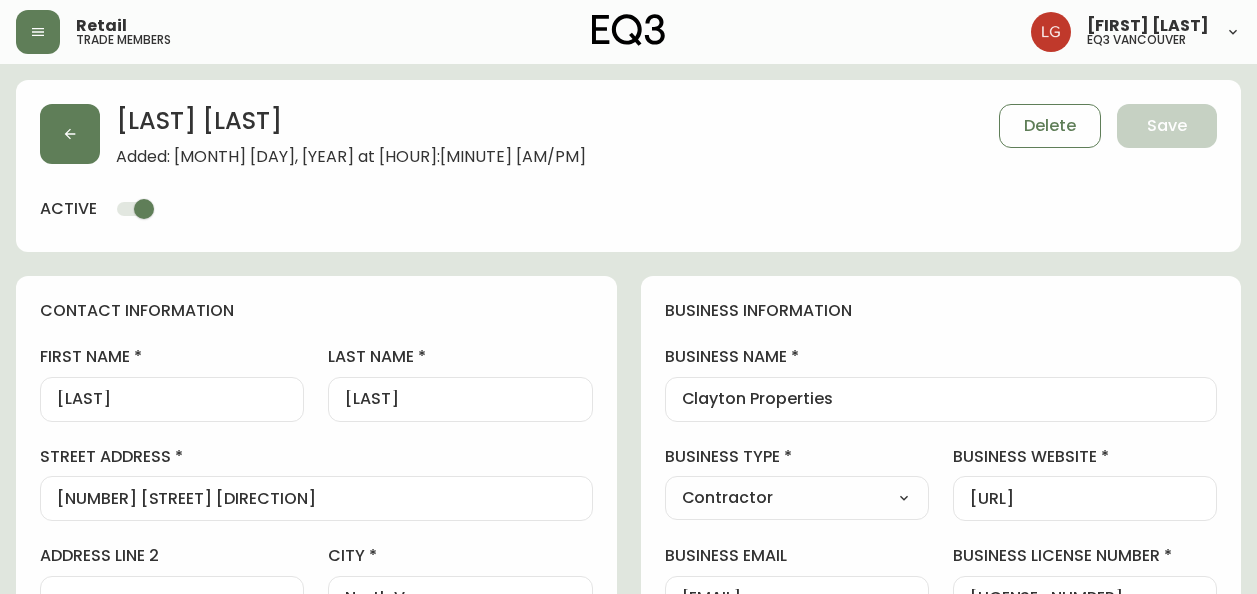 select on "BC" 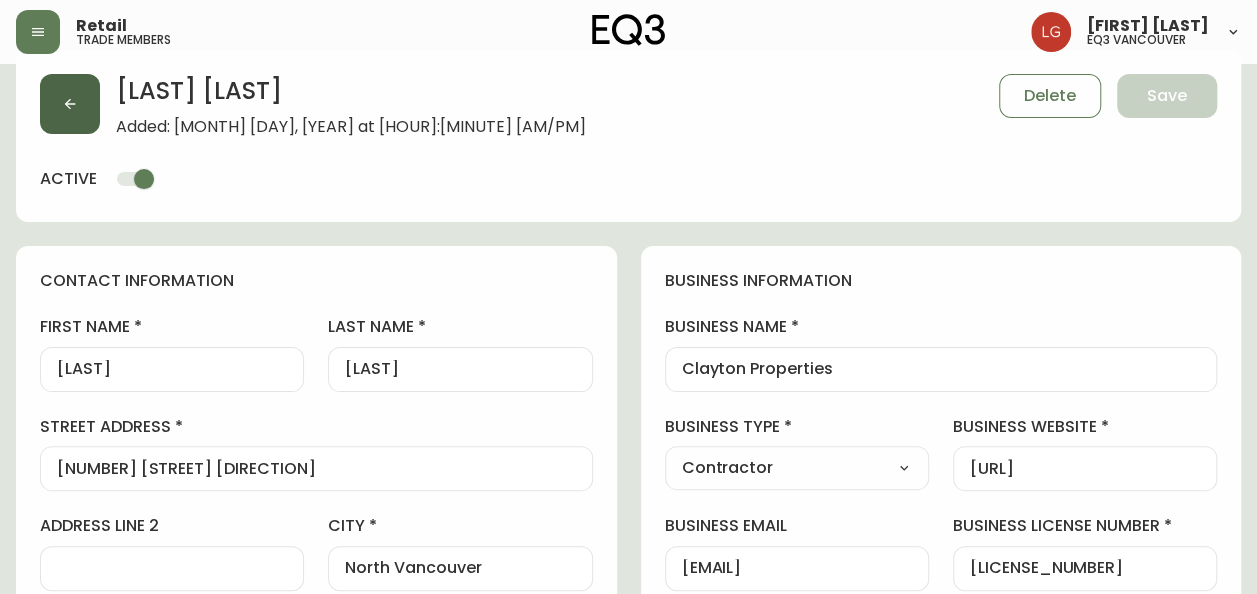 scroll, scrollTop: 0, scrollLeft: 0, axis: both 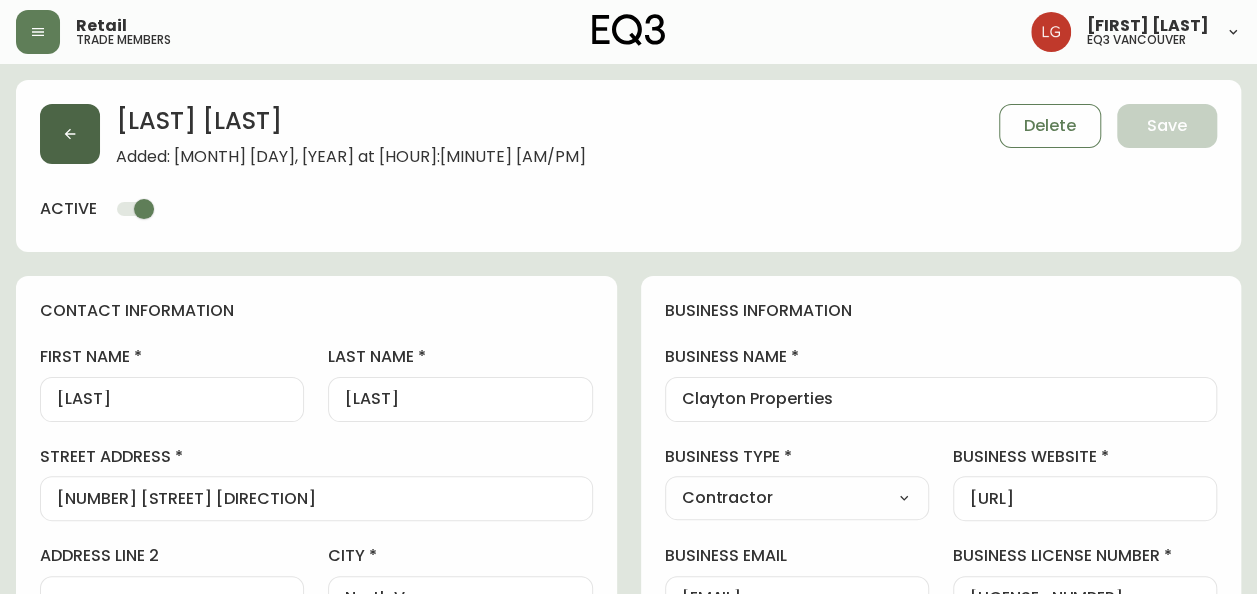 click at bounding box center [70, 134] 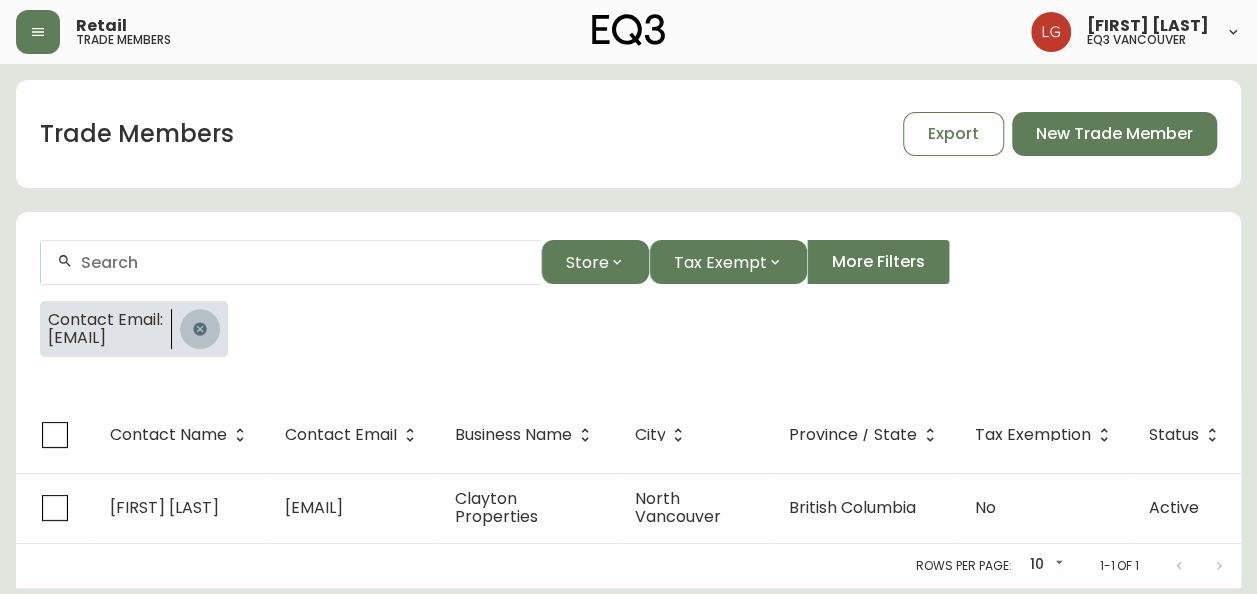 drag, startPoint x: 316, startPoint y: 324, endPoint x: 222, endPoint y: 294, distance: 98.67117 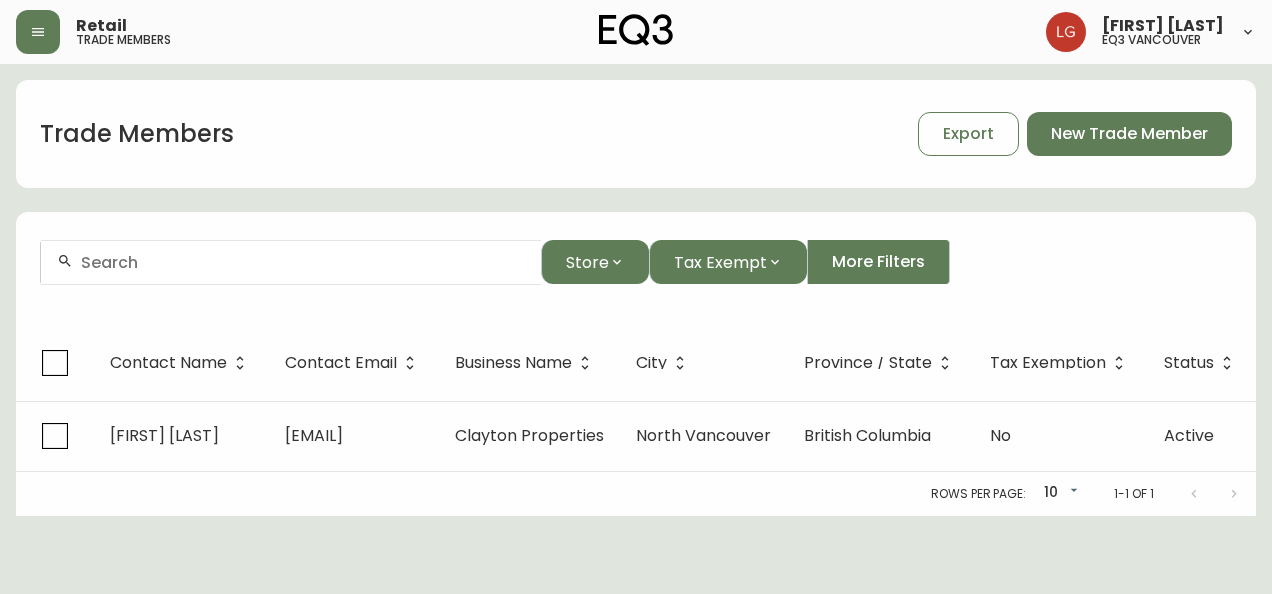 click at bounding box center [303, 262] 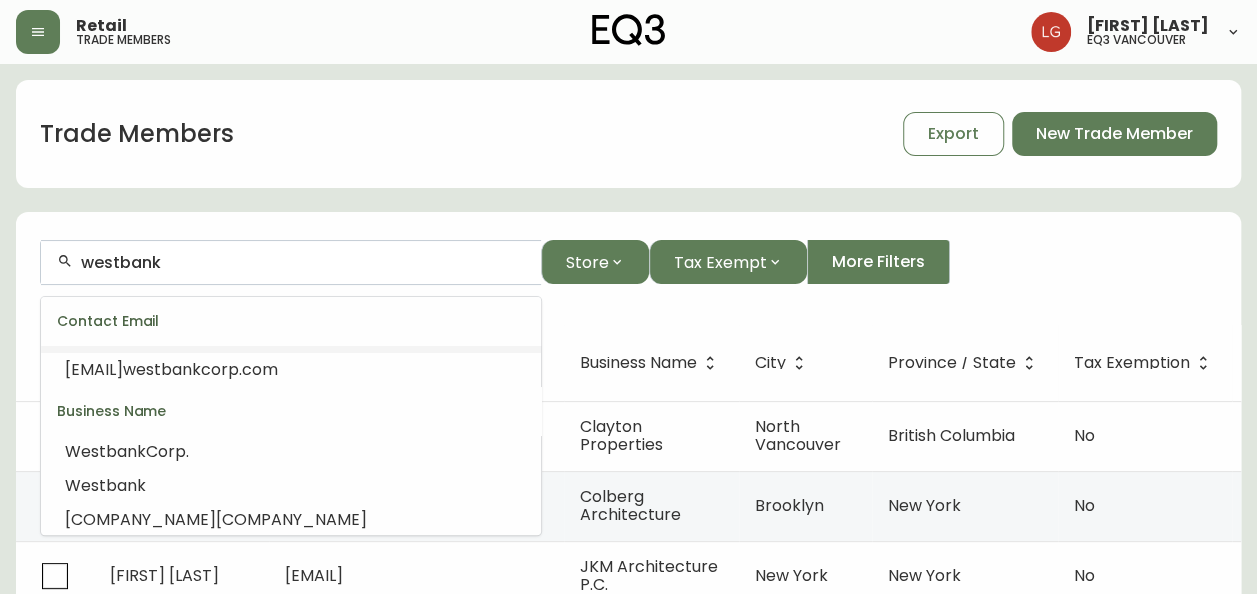 scroll, scrollTop: 124, scrollLeft: 0, axis: vertical 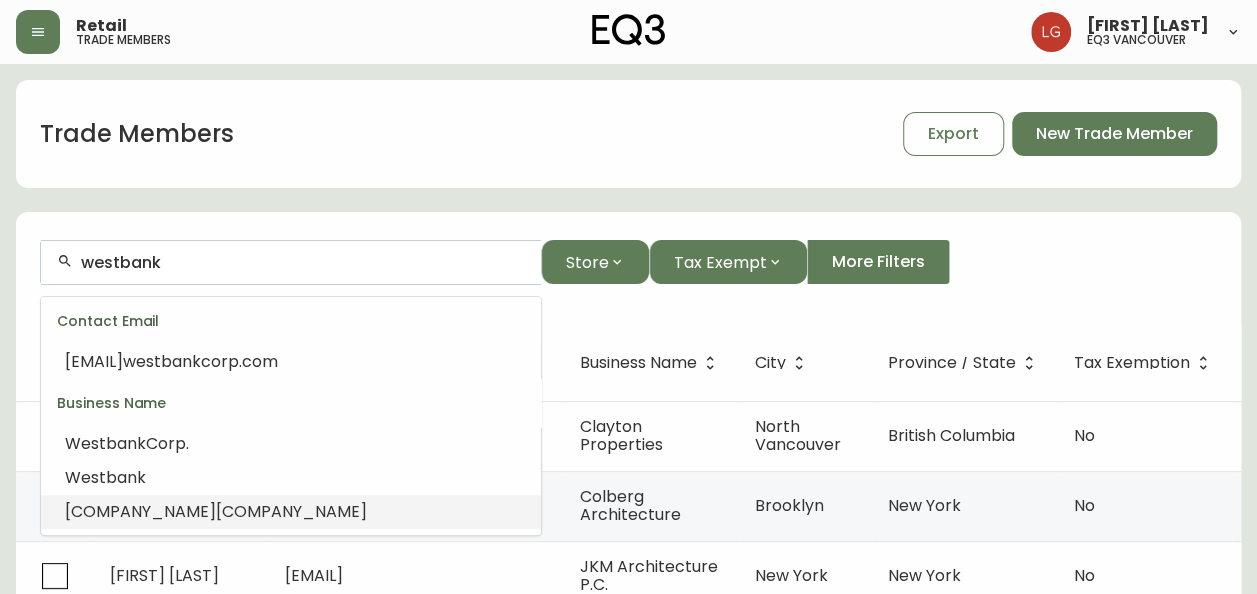 click on "PROJECTS CORP" at bounding box center [291, 511] 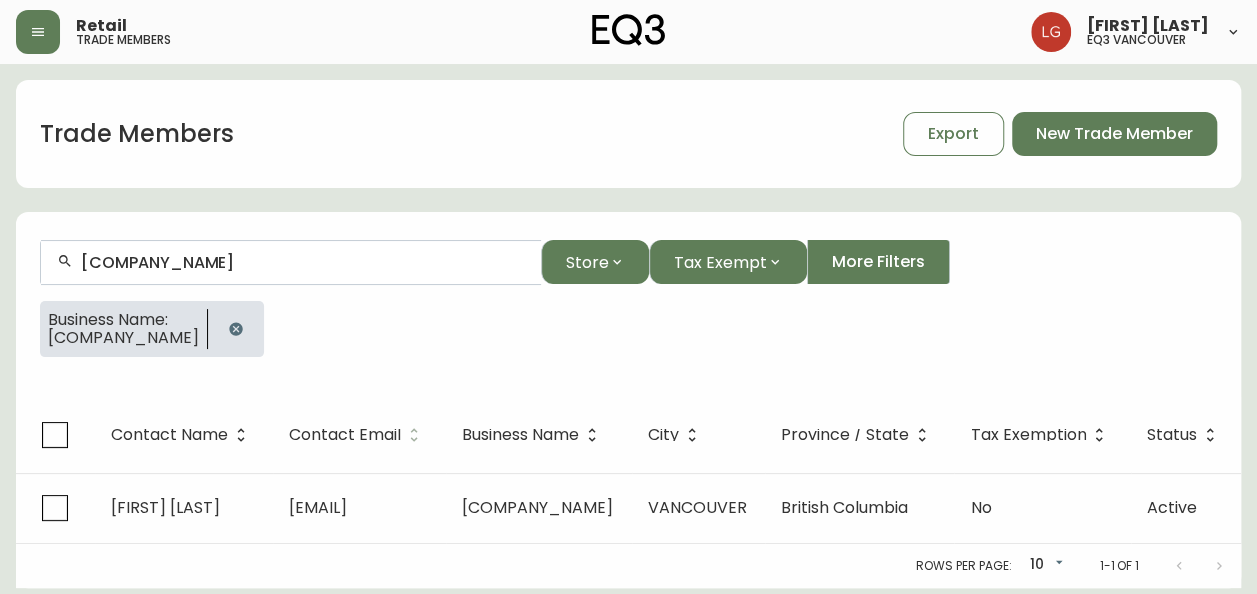 scroll, scrollTop: 8, scrollLeft: 0, axis: vertical 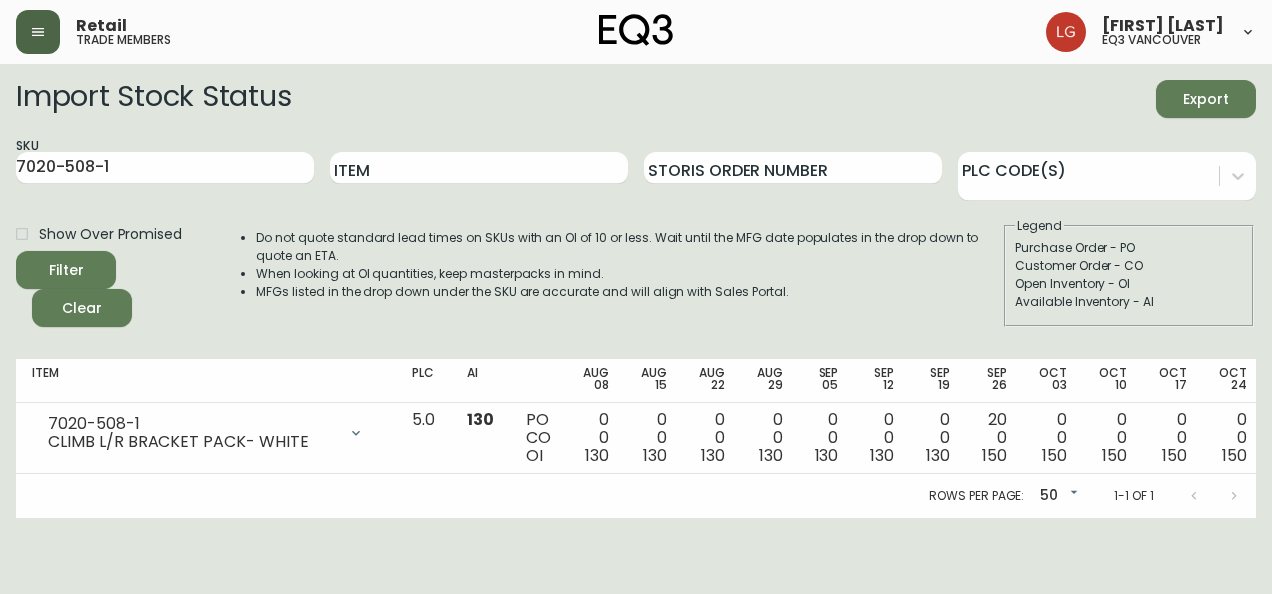 click at bounding box center [38, 32] 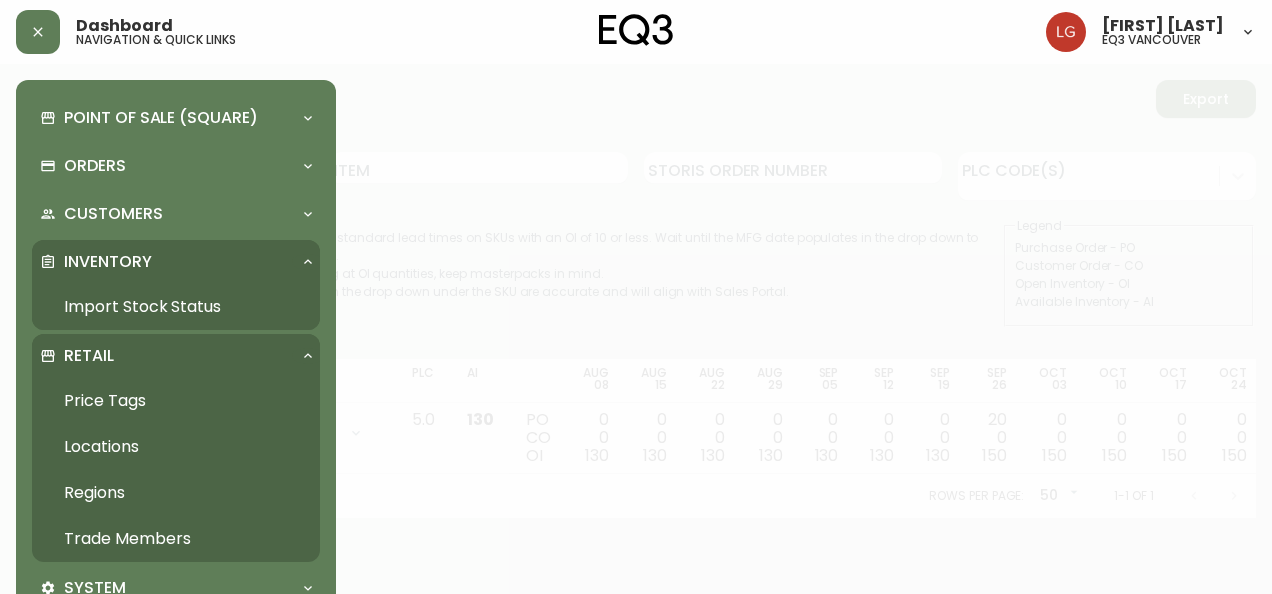 click on "Trade Members" at bounding box center [176, 539] 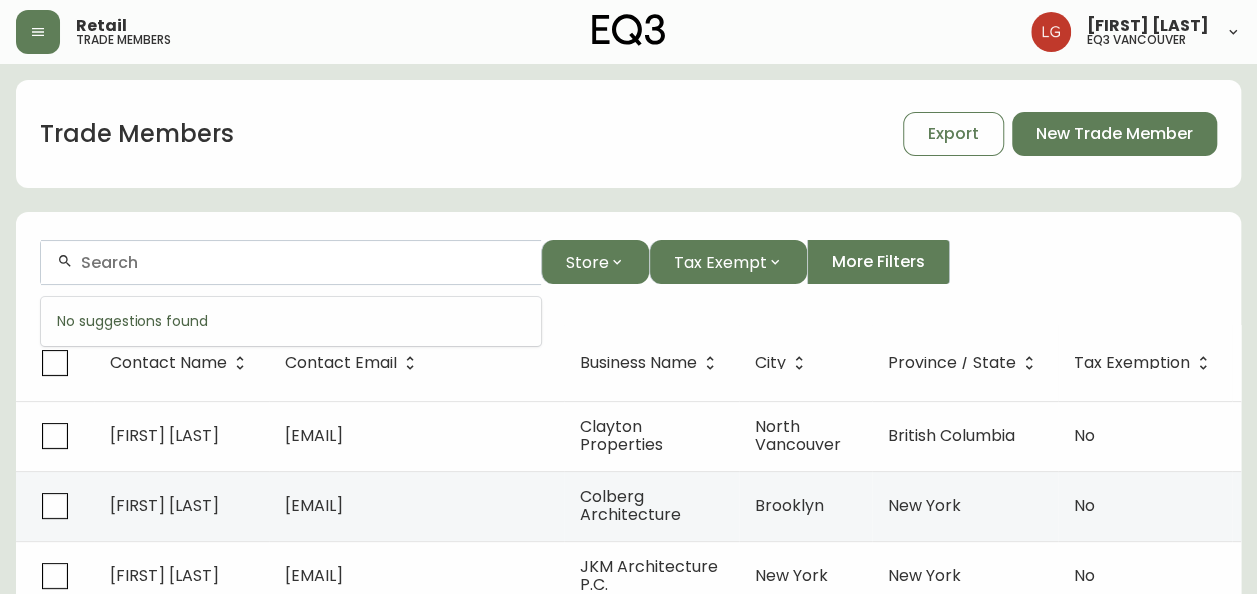 click at bounding box center (303, 262) 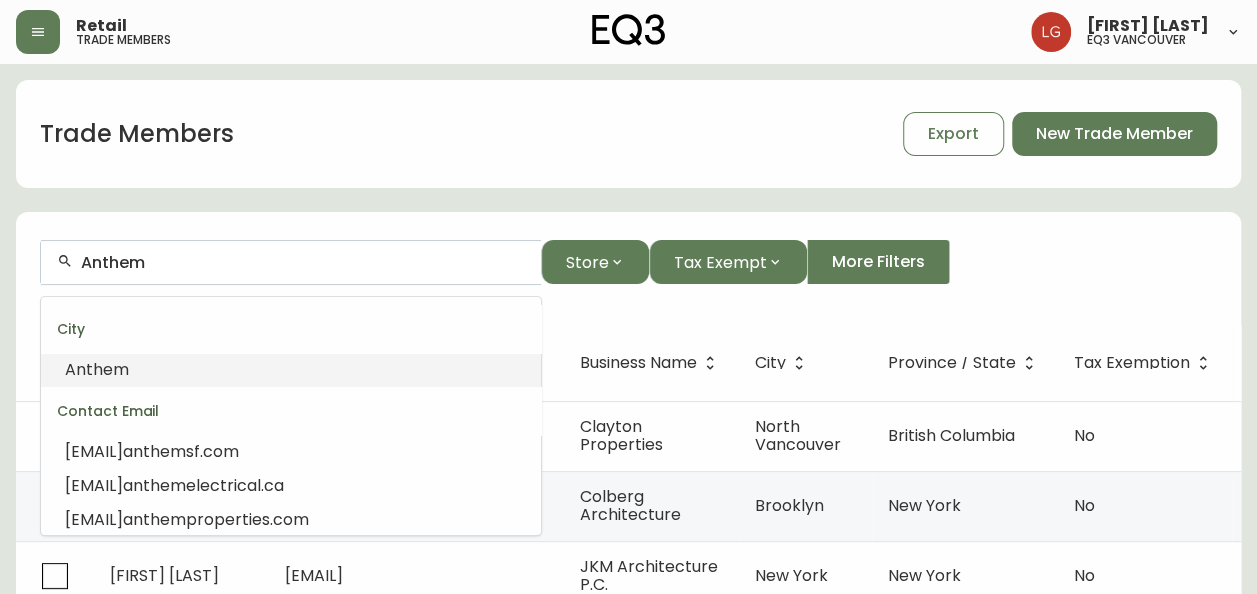 click on "Anthem" at bounding box center [97, 369] 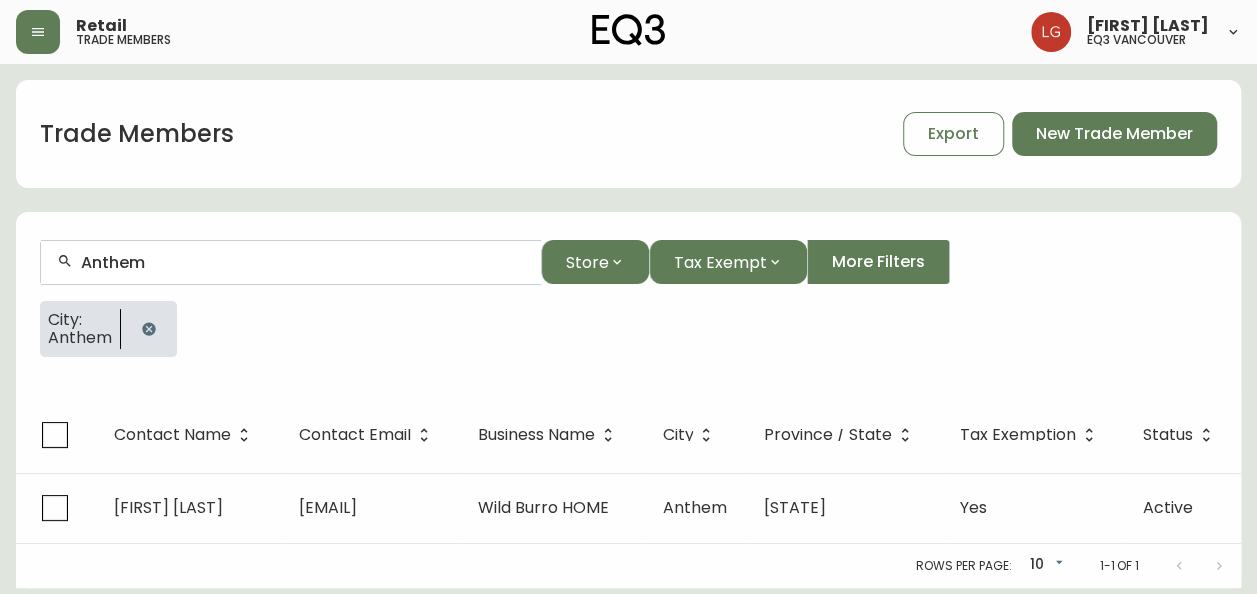 scroll, scrollTop: 8, scrollLeft: 0, axis: vertical 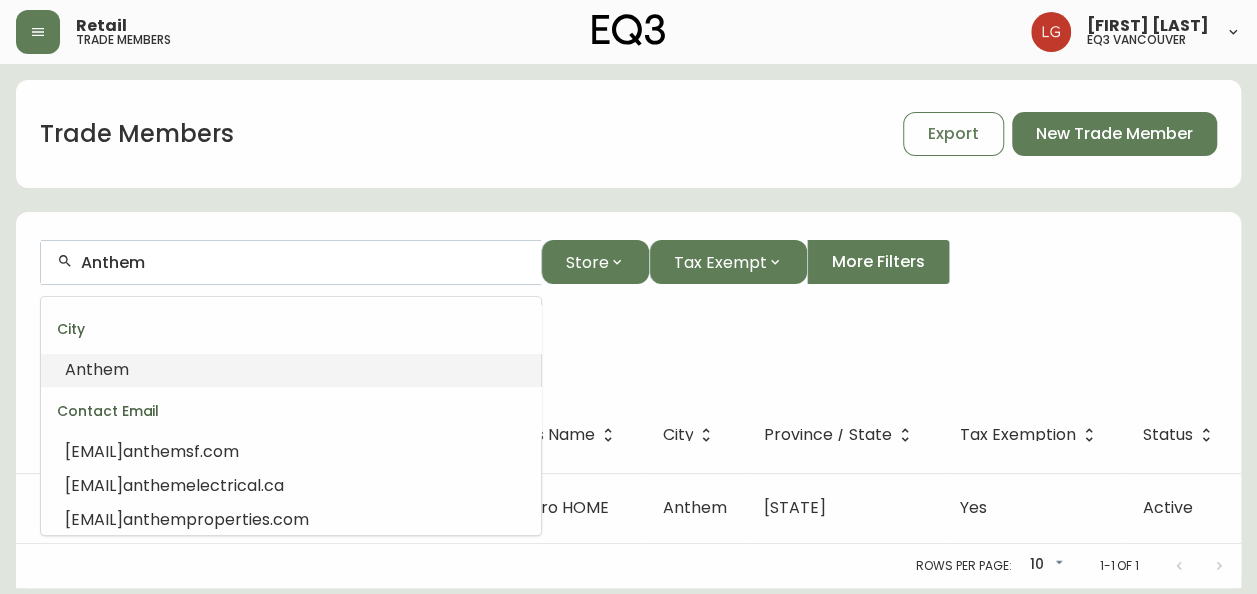 click on "Anthem" at bounding box center (303, 262) 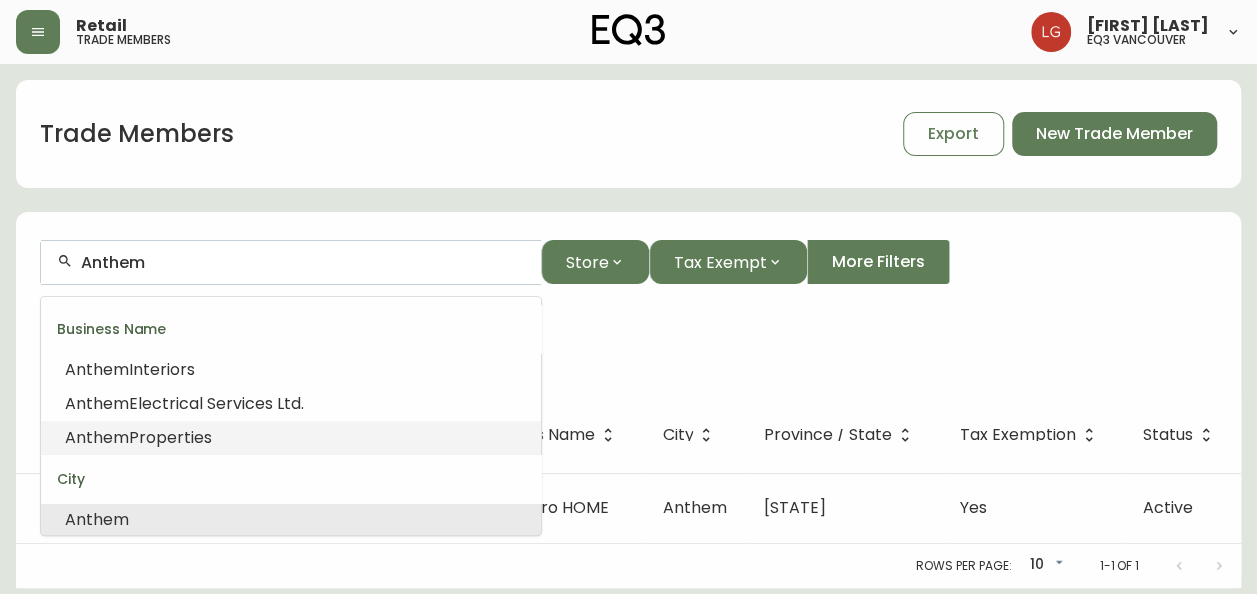 click on "Properties" at bounding box center [170, 437] 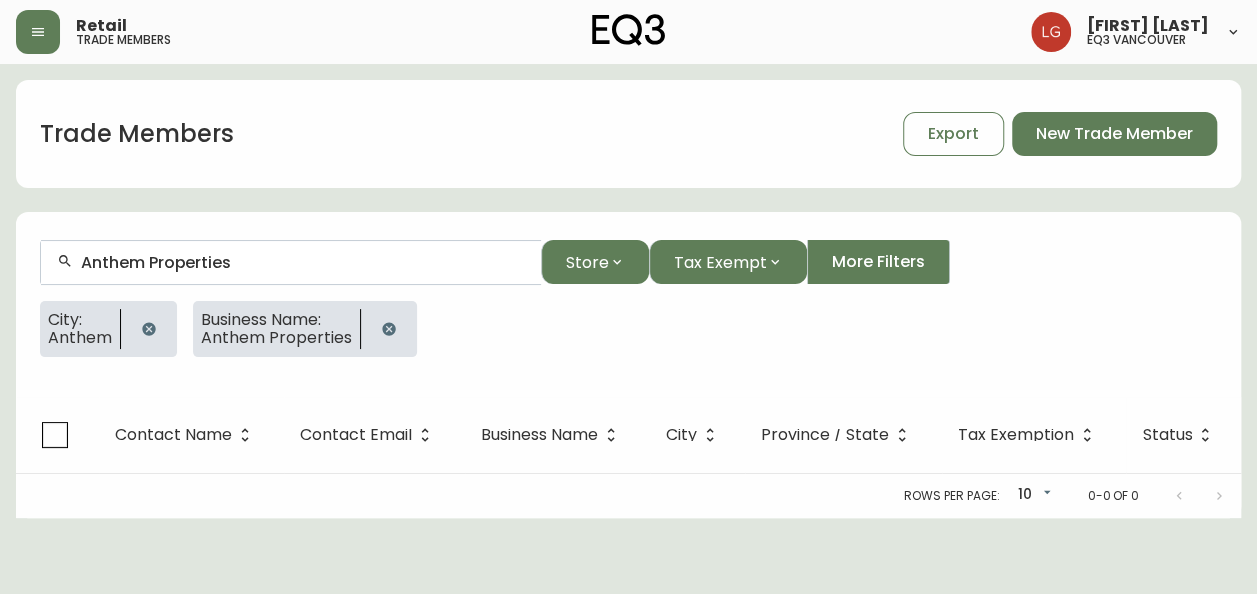 scroll, scrollTop: 0, scrollLeft: 0, axis: both 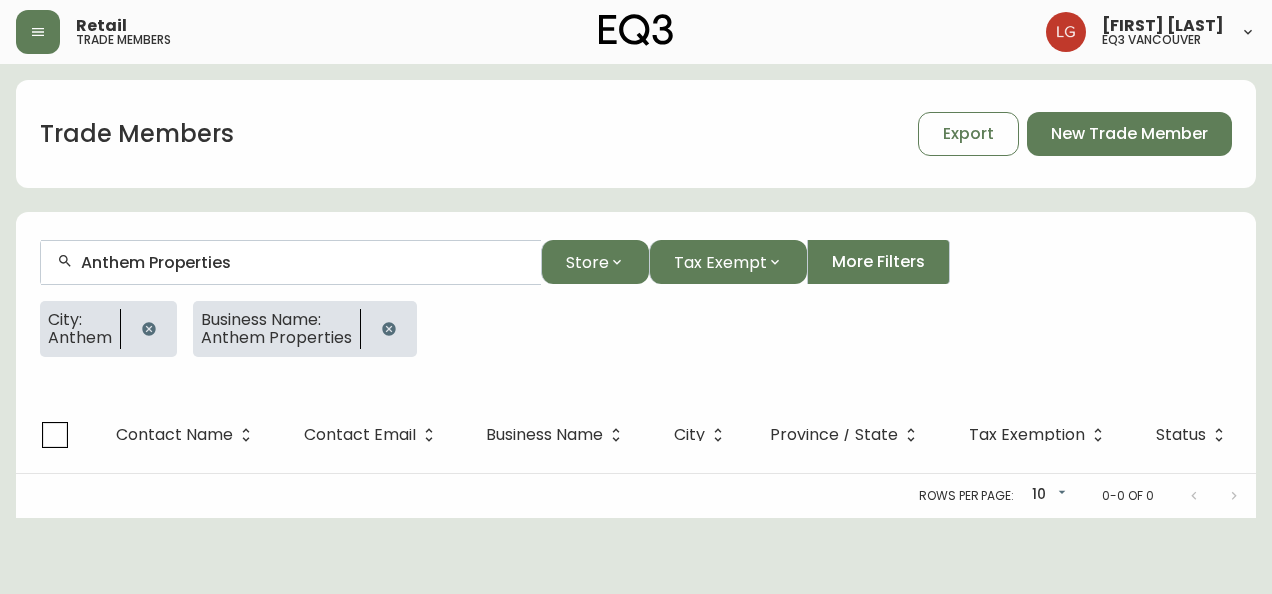 type on "Anthem Properties" 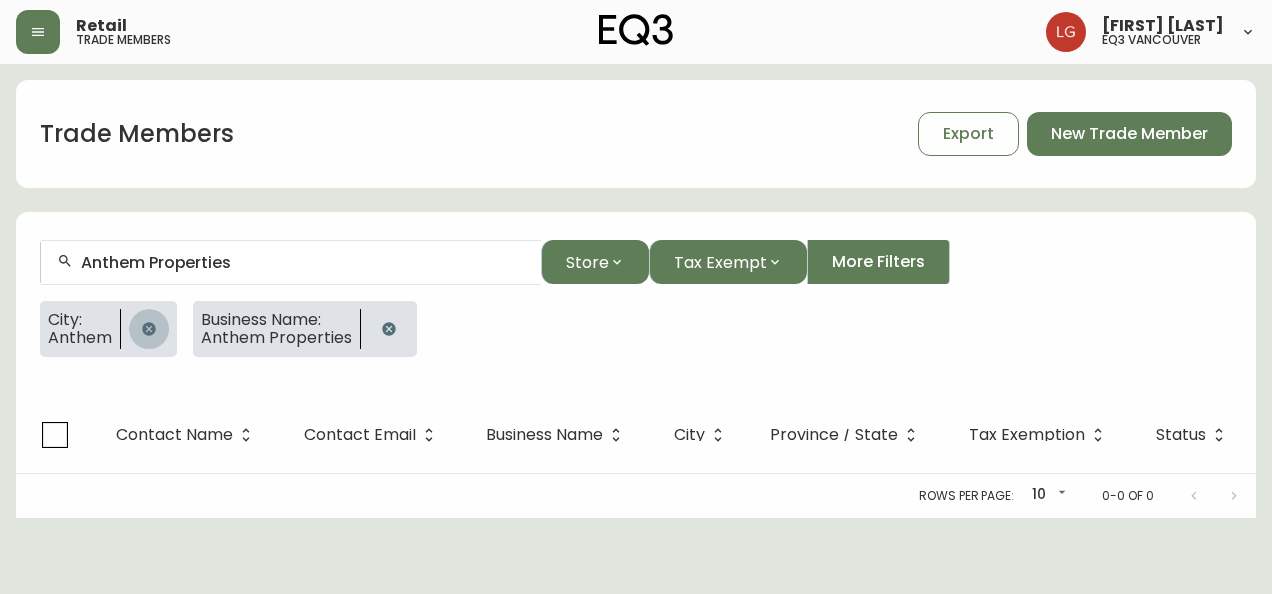click 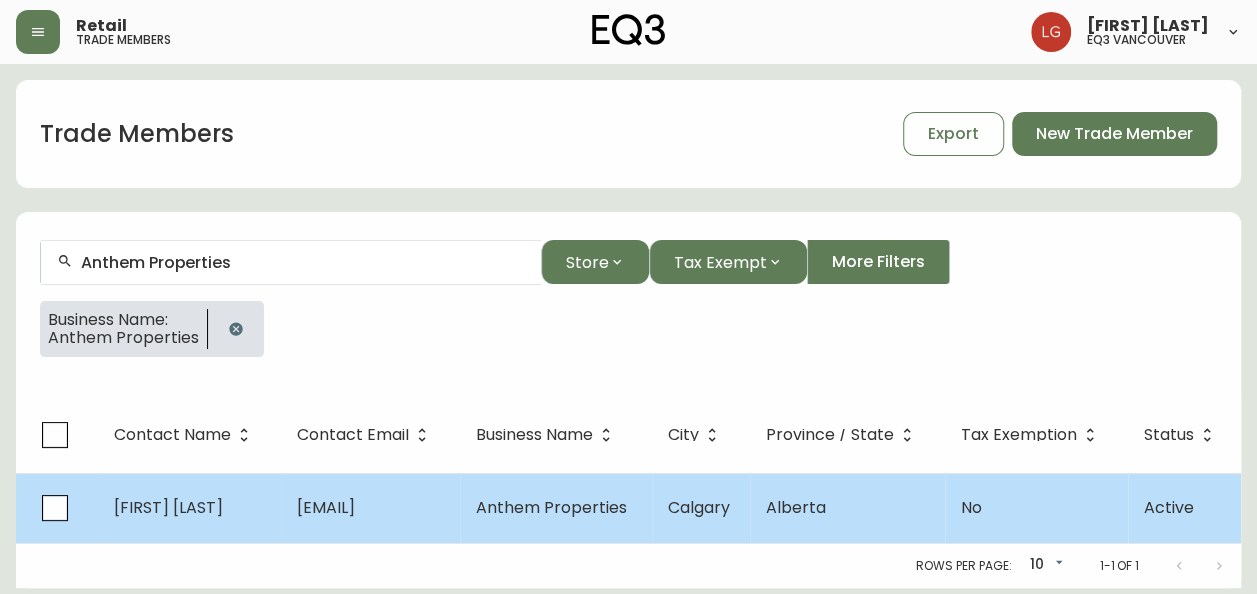 click on "Sandra Fedorchuk" at bounding box center [168, 507] 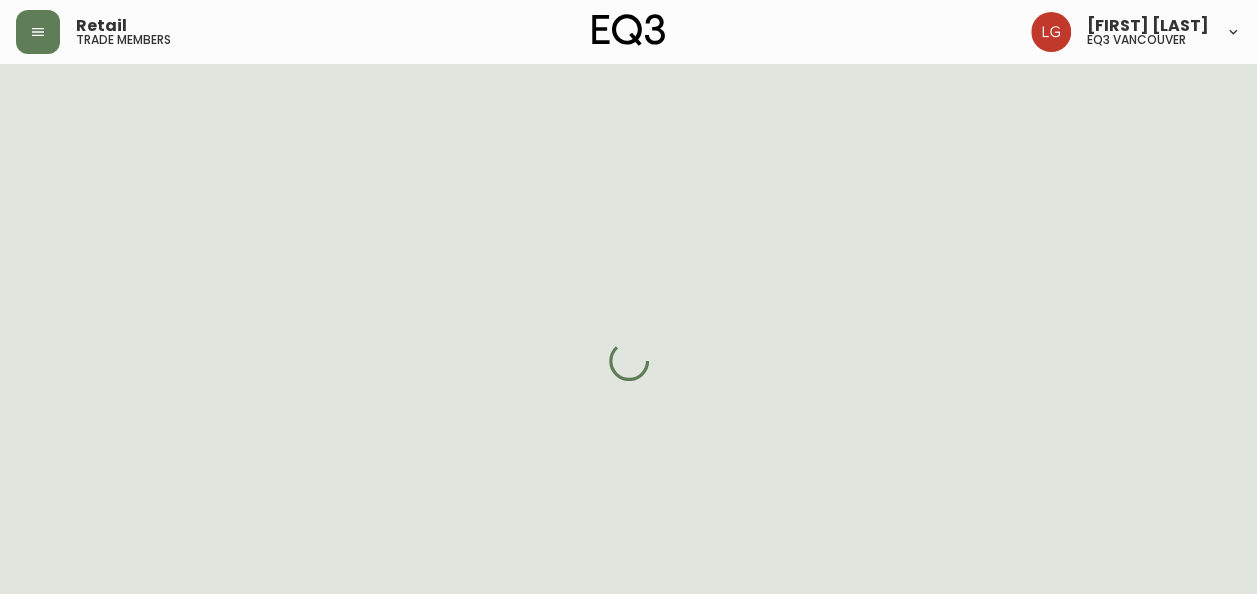 select on "AB" 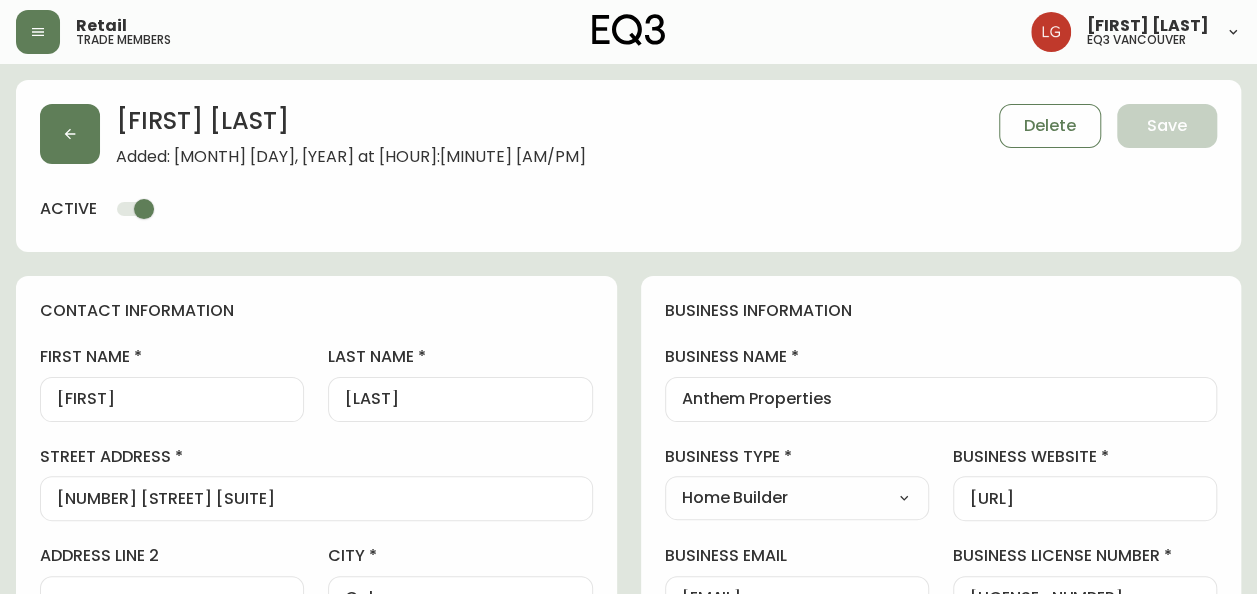 type on "EQ3 Calgary" 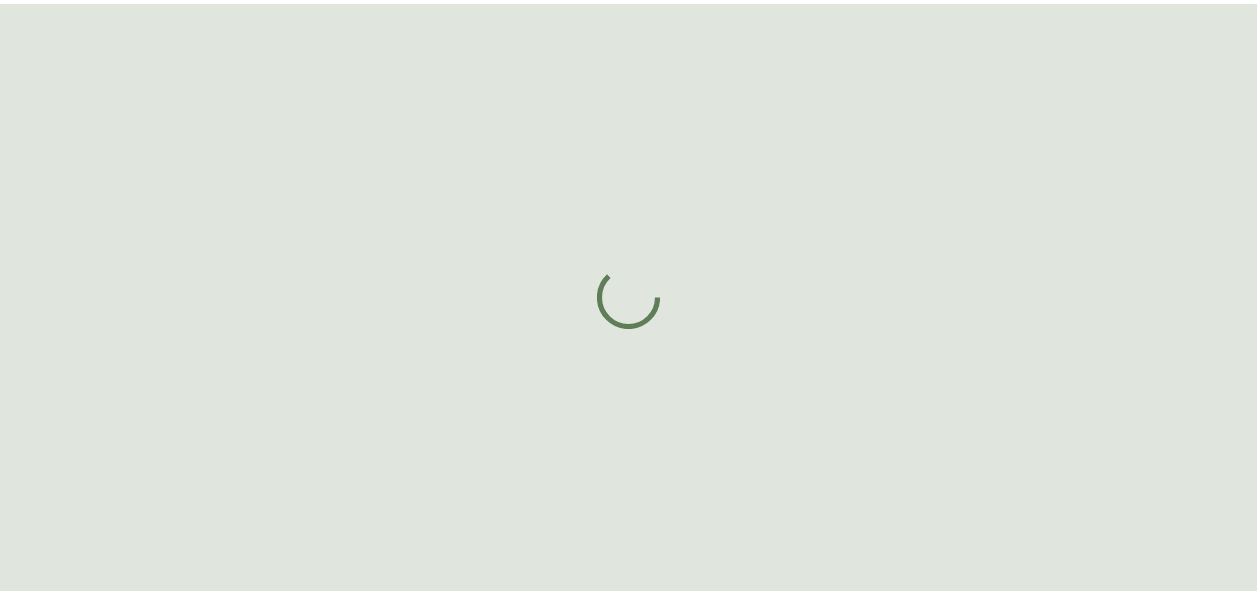 scroll, scrollTop: 0, scrollLeft: 0, axis: both 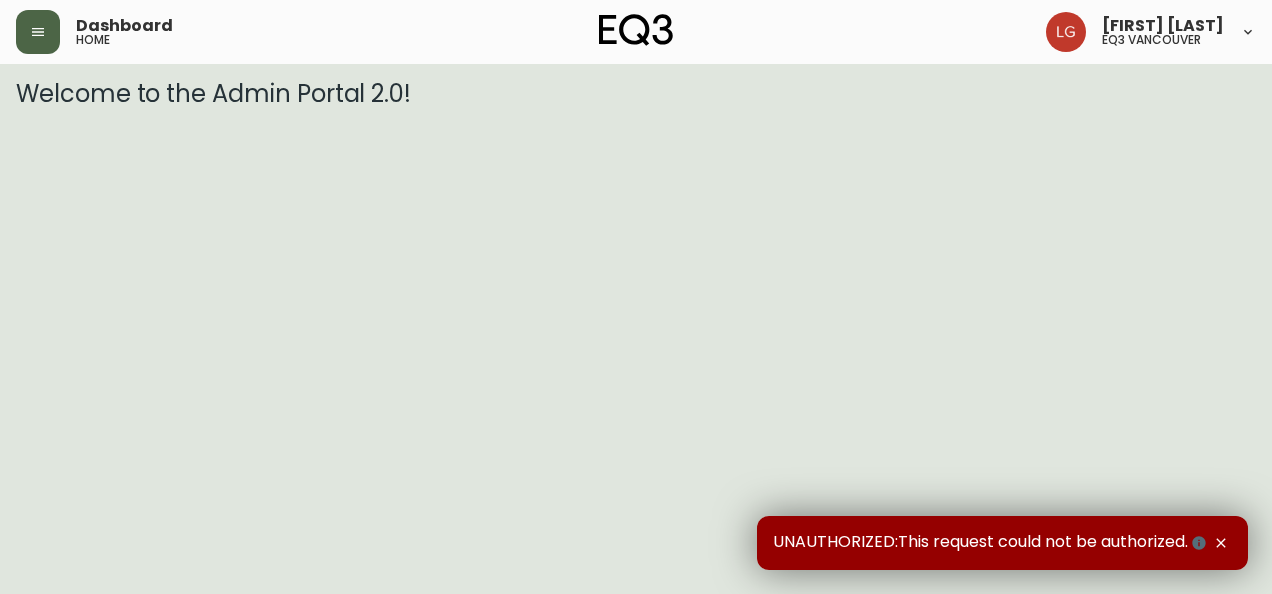 click at bounding box center [38, 32] 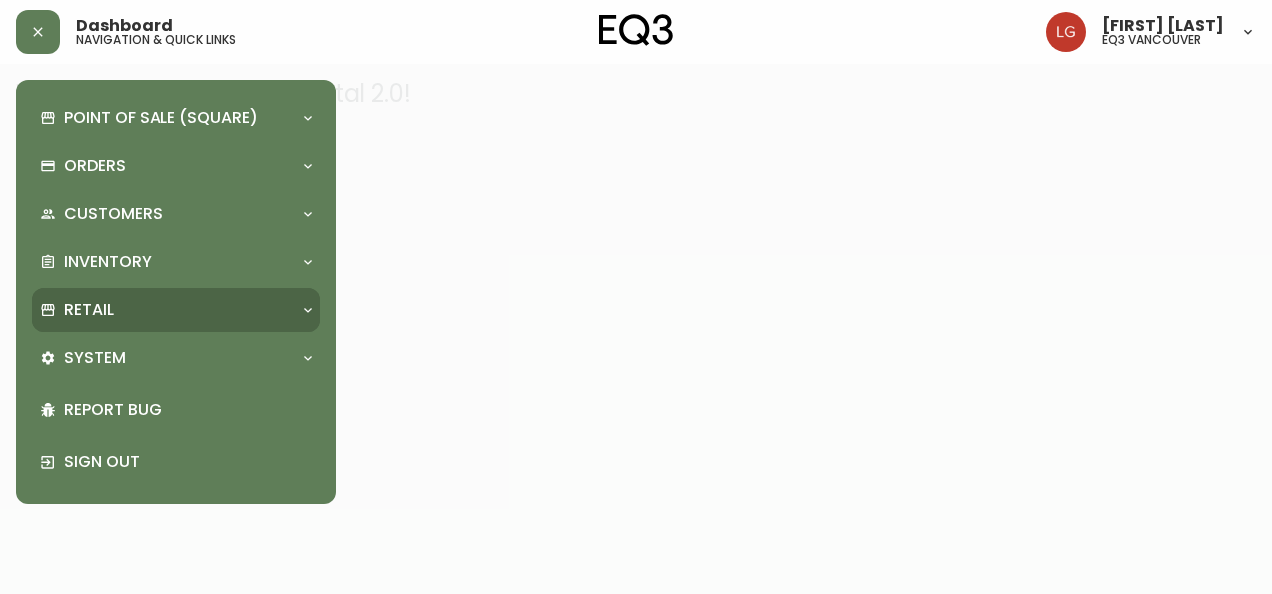 click on "Retail" at bounding box center [166, 310] 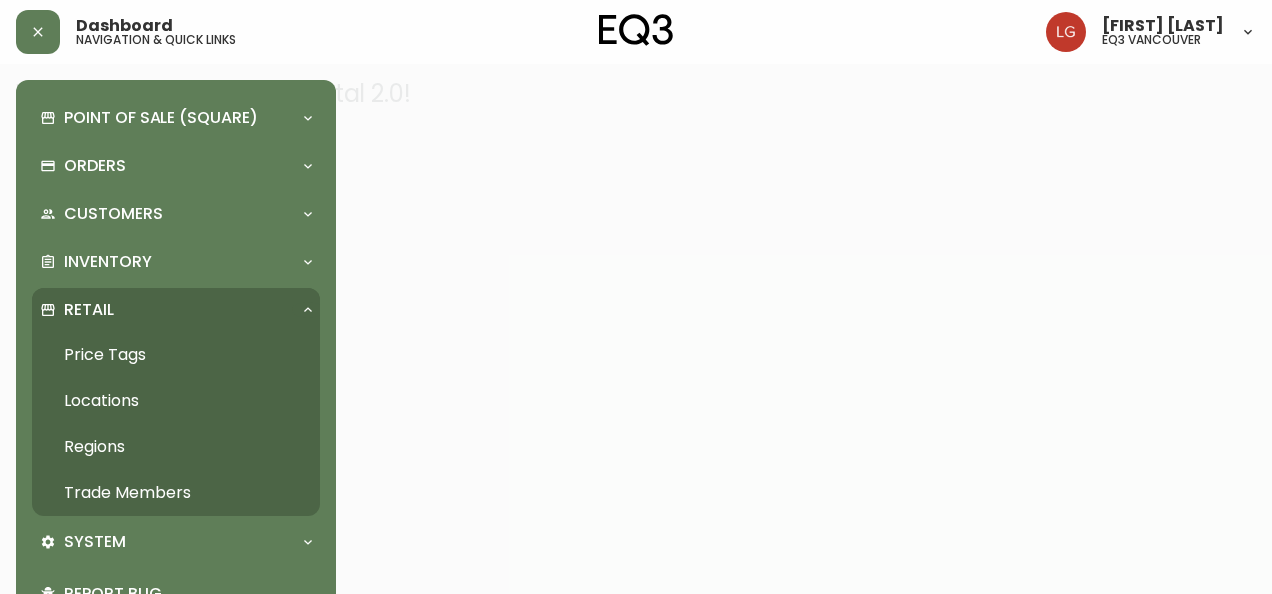 click on "Trade Members" at bounding box center [176, 493] 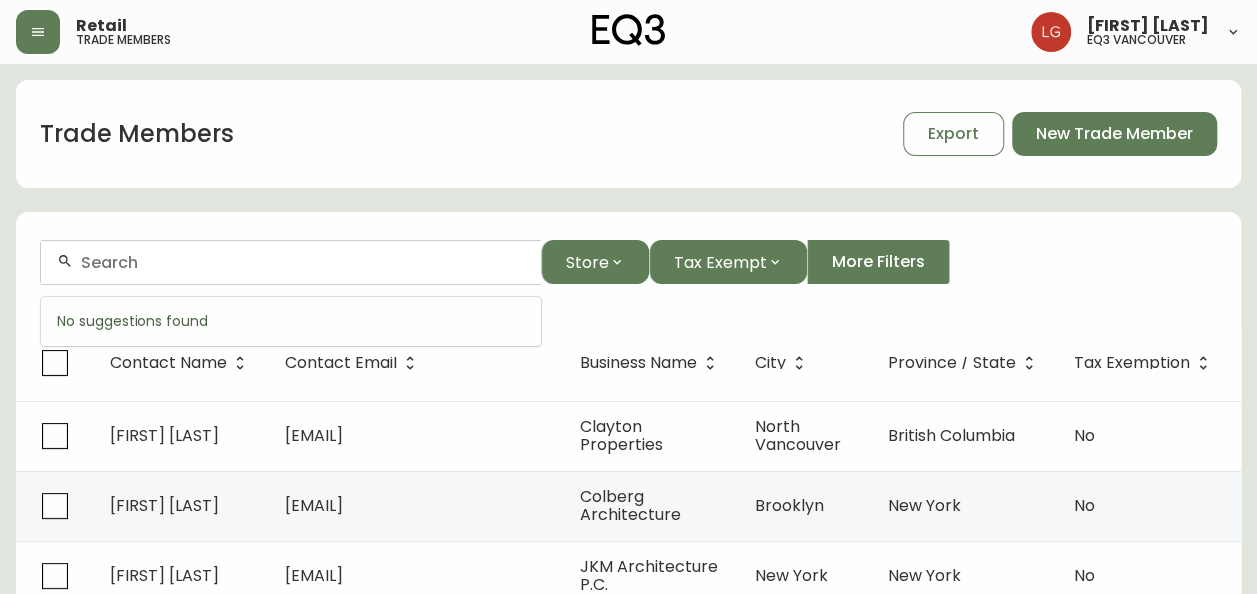 click at bounding box center (303, 262) 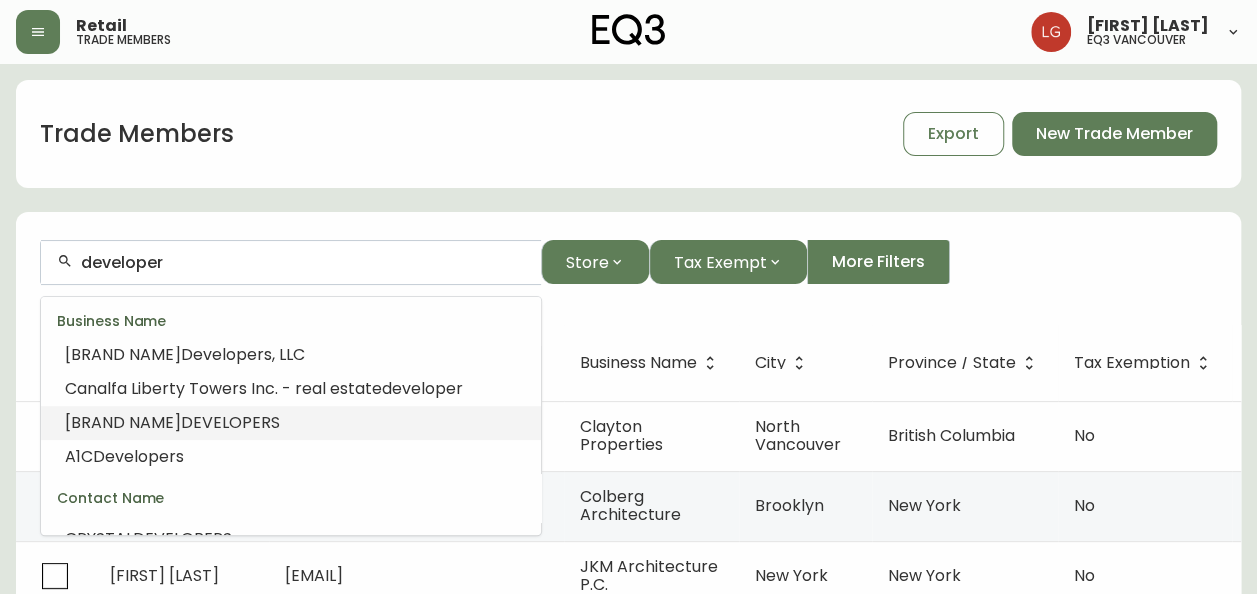 scroll, scrollTop: 76, scrollLeft: 0, axis: vertical 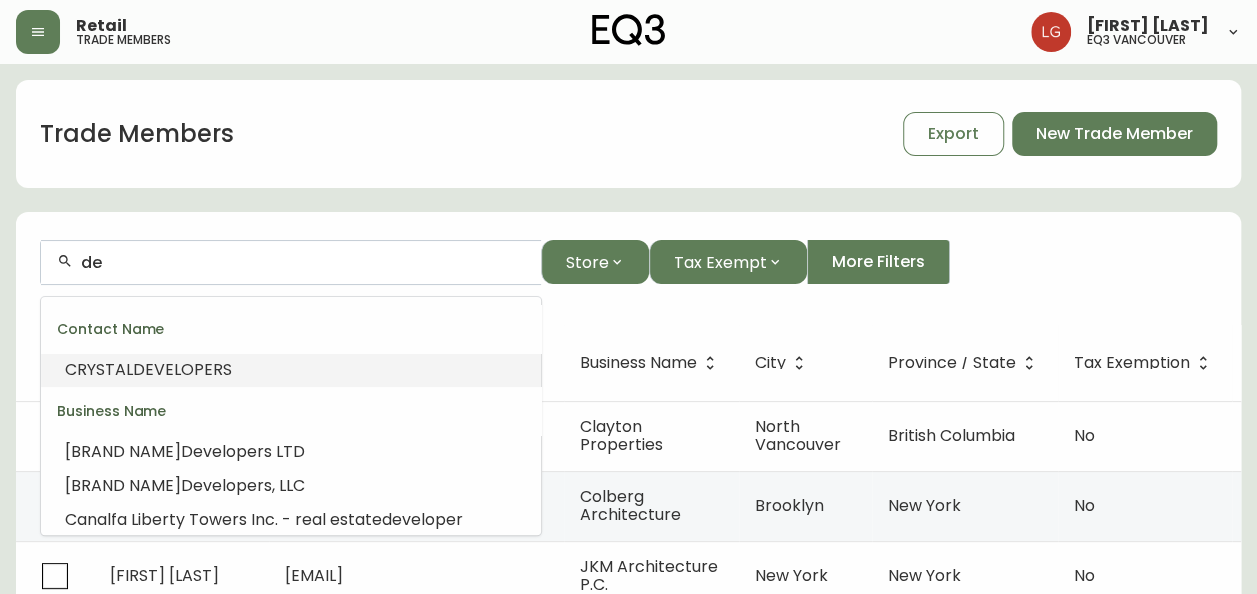 type on "d" 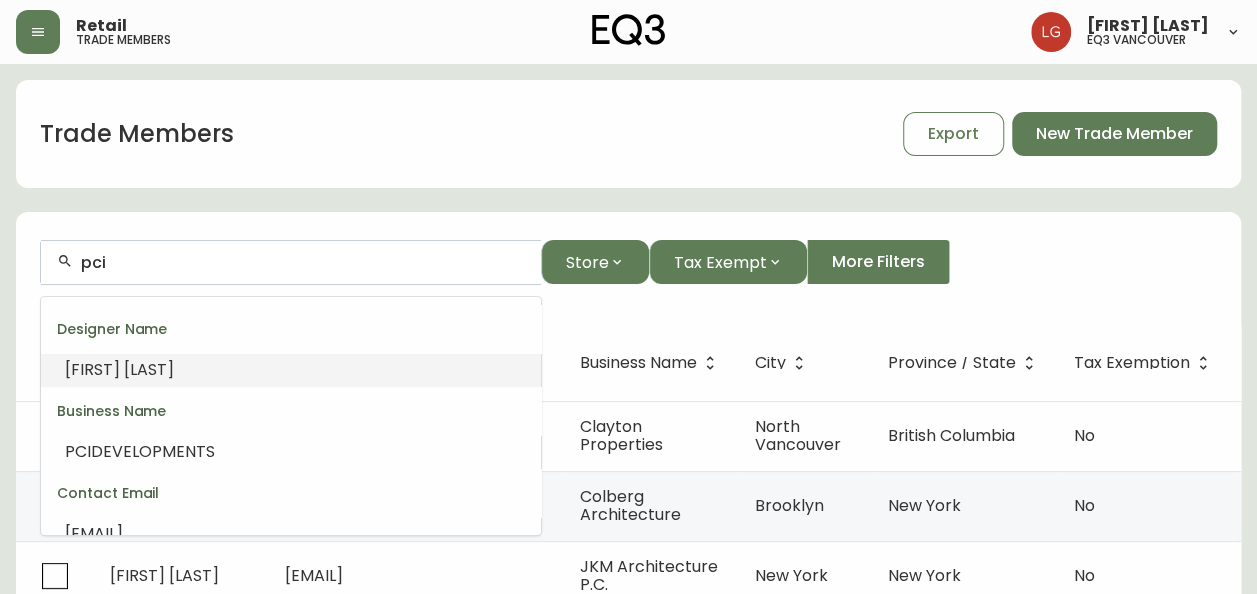 type on "[FIRST] [LAST]" 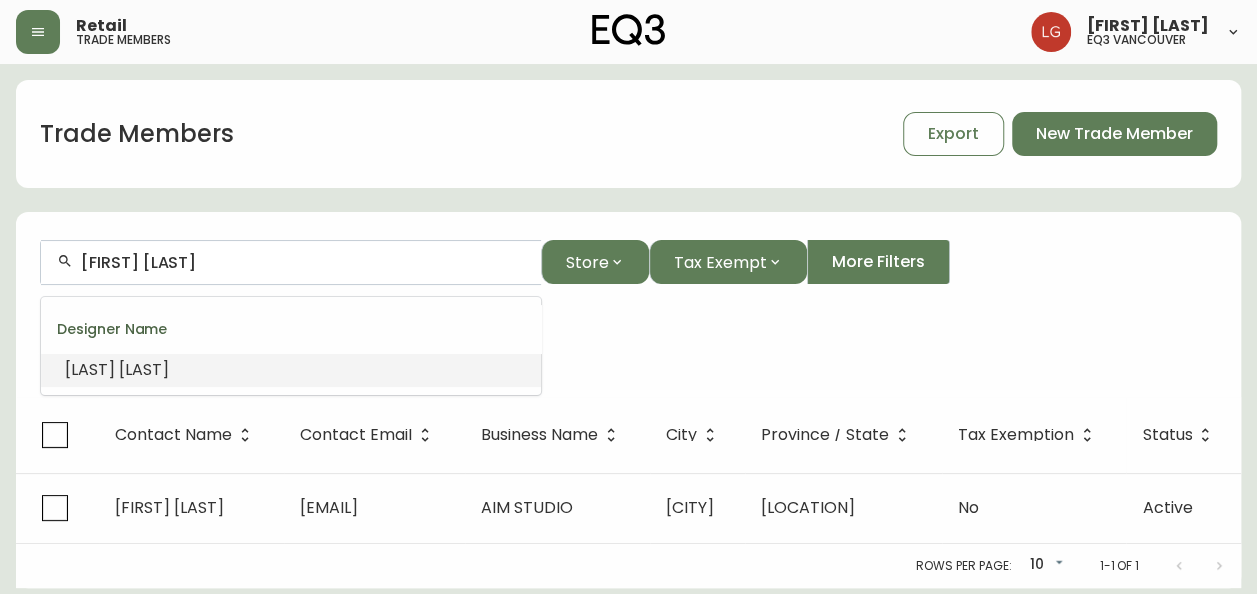 scroll, scrollTop: 0, scrollLeft: 0, axis: both 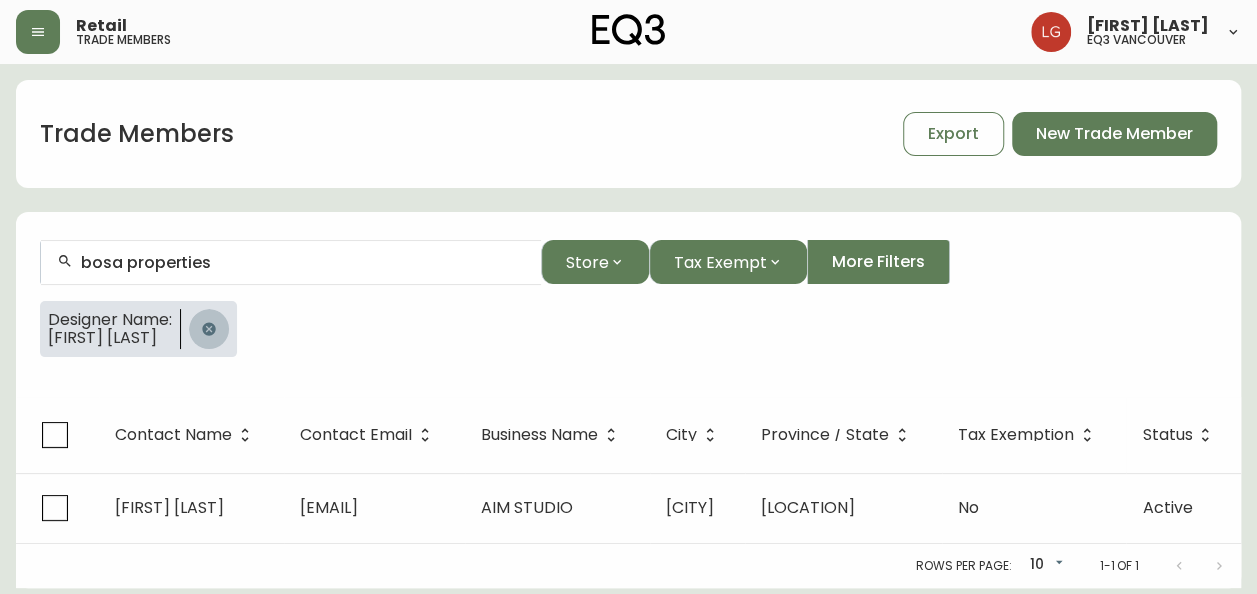 drag, startPoint x: 238, startPoint y: 329, endPoint x: 221, endPoint y: 302, distance: 31.906113 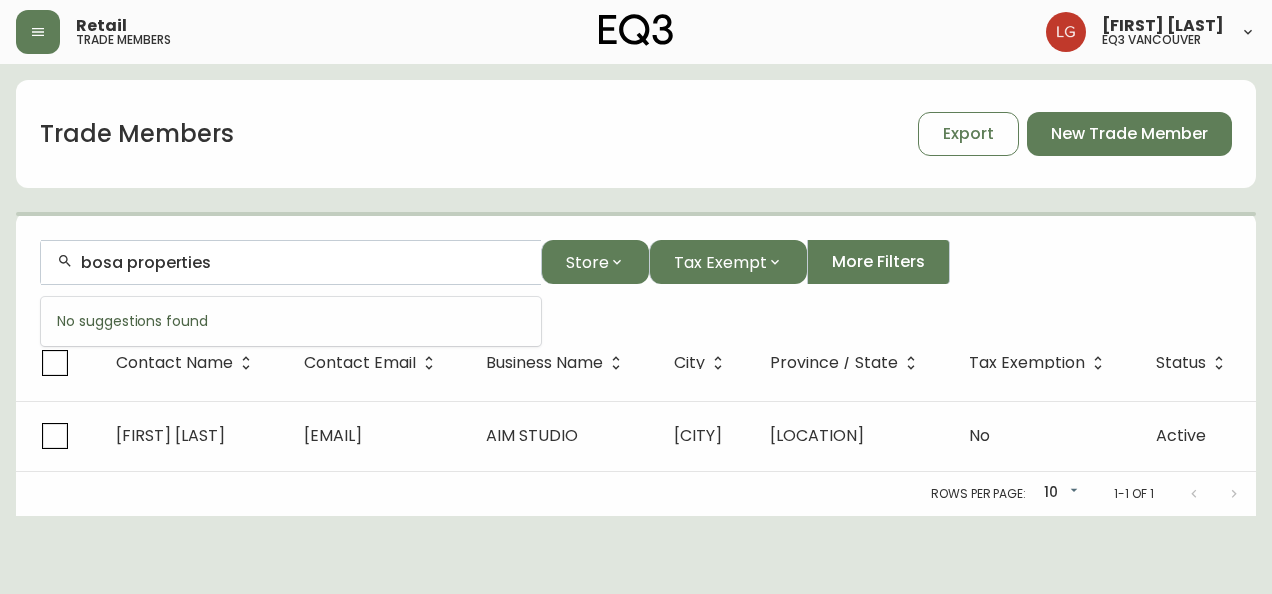 drag, startPoint x: 224, startPoint y: 265, endPoint x: 12, endPoint y: 228, distance: 215.20456 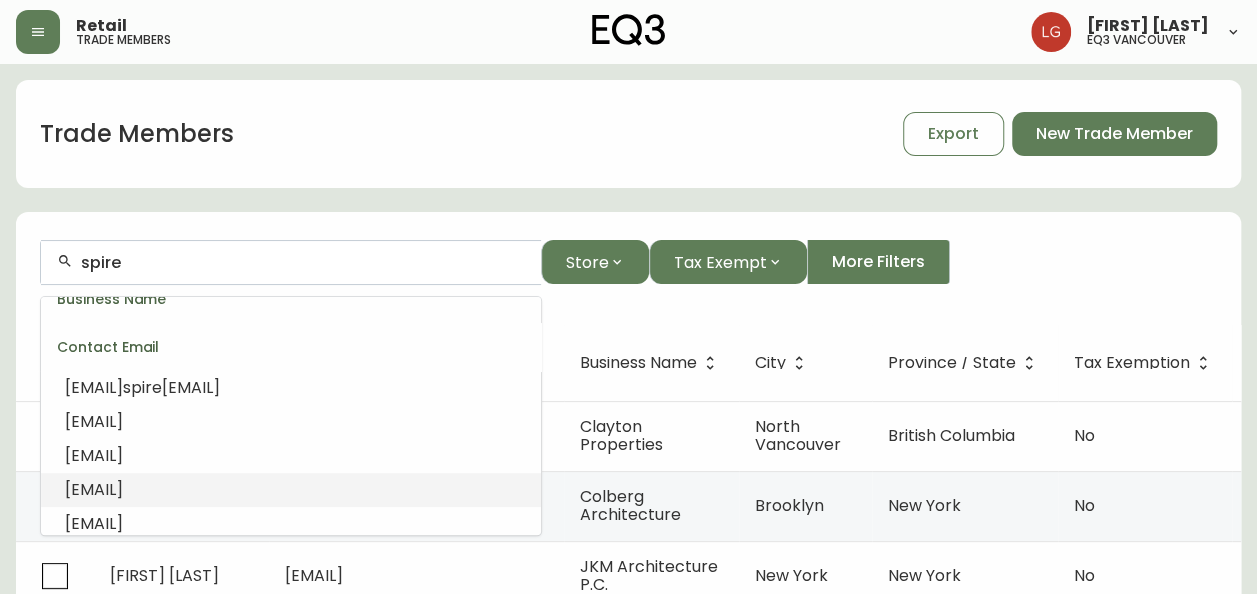 scroll, scrollTop: 211, scrollLeft: 0, axis: vertical 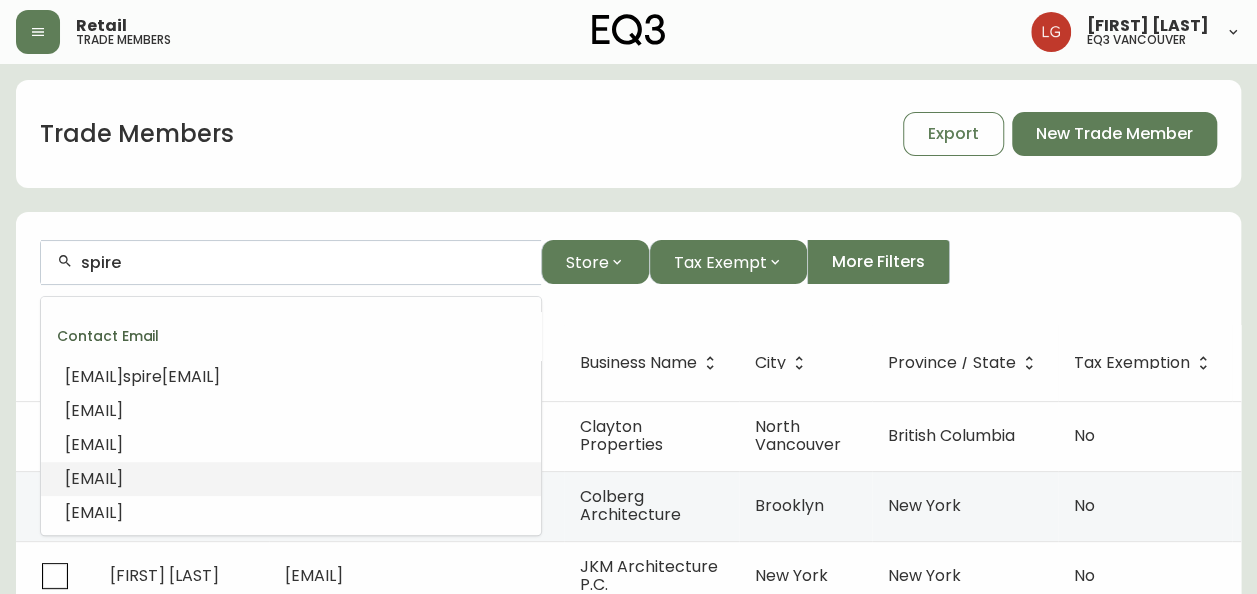 type on "spire" 